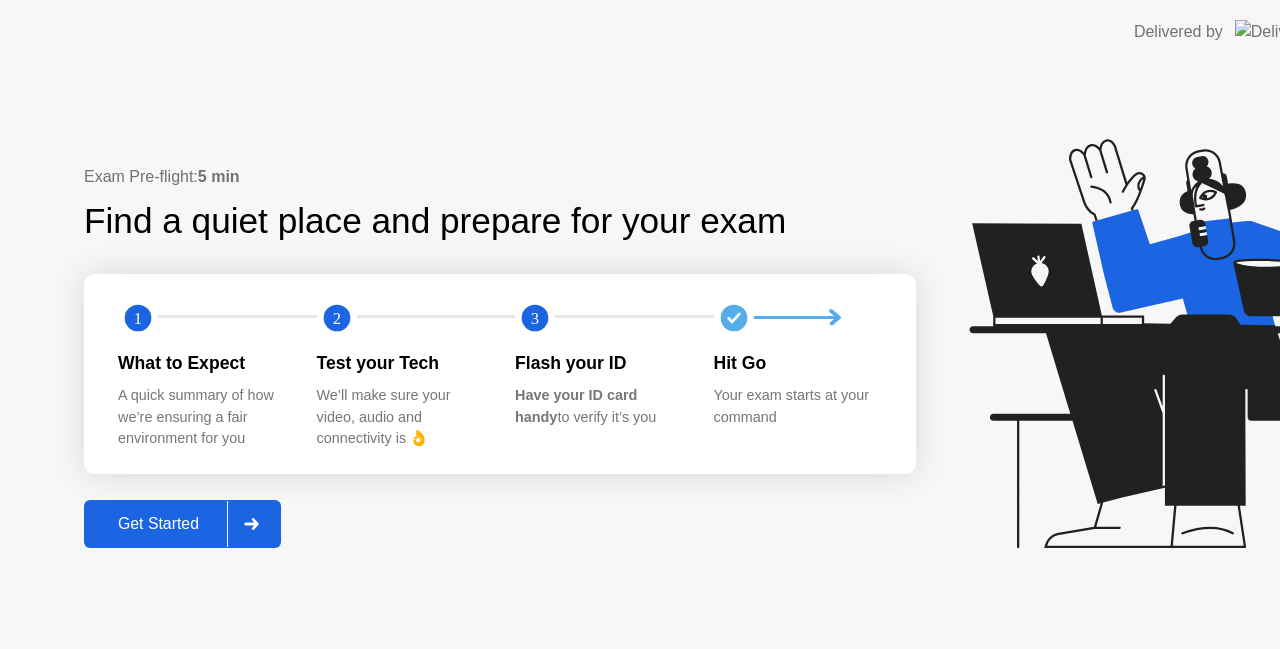 scroll, scrollTop: 0, scrollLeft: 0, axis: both 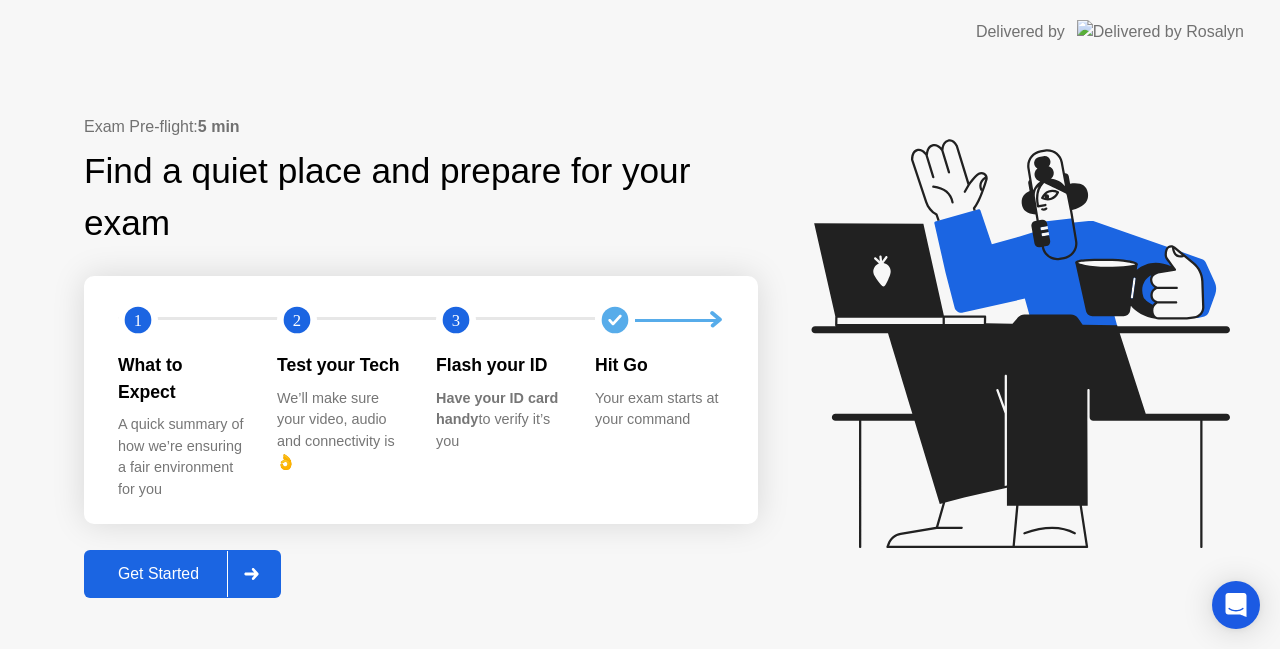 click 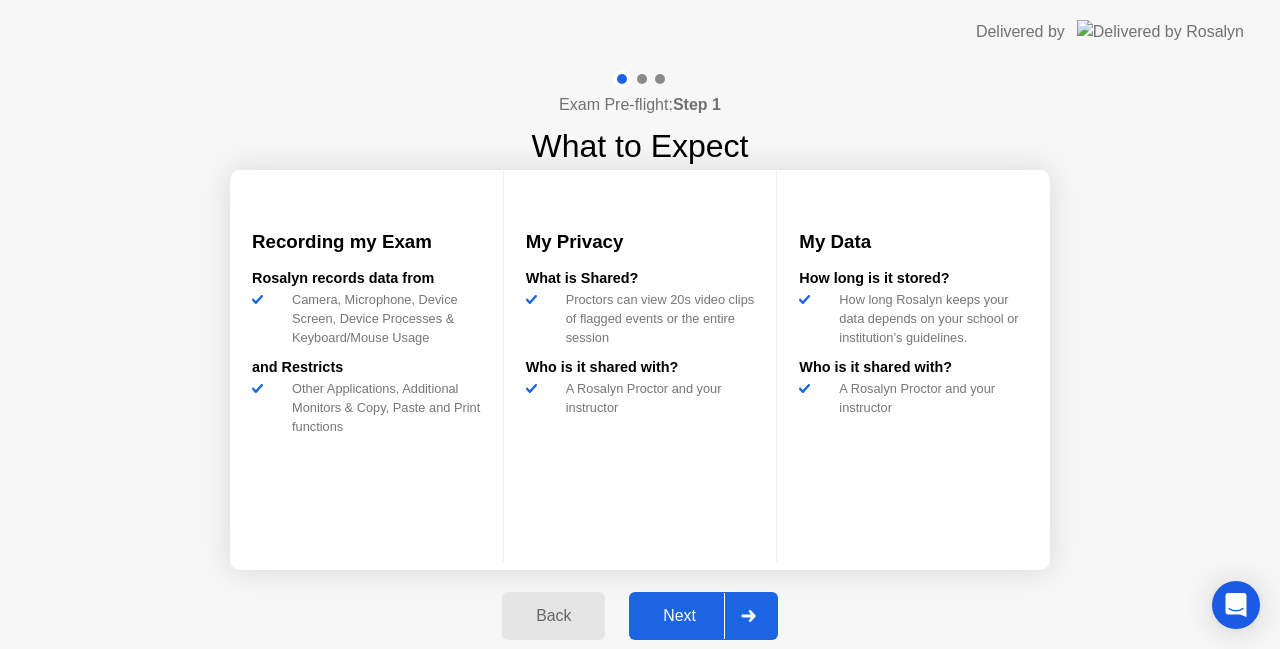 click 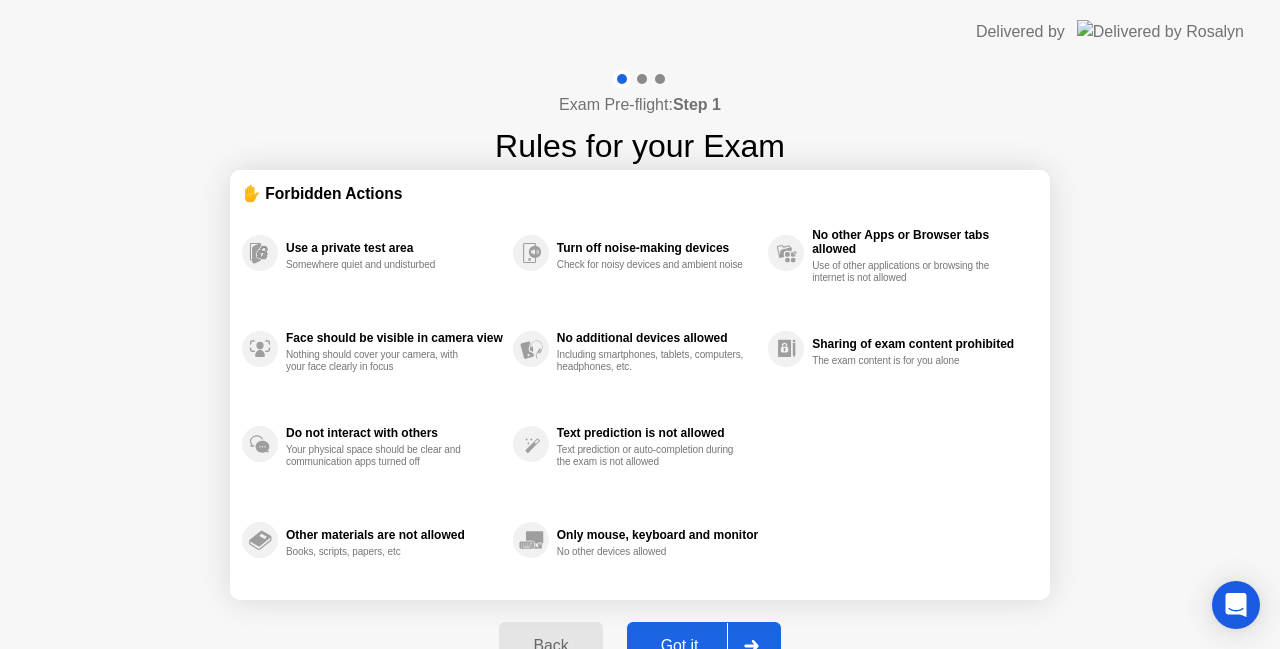click 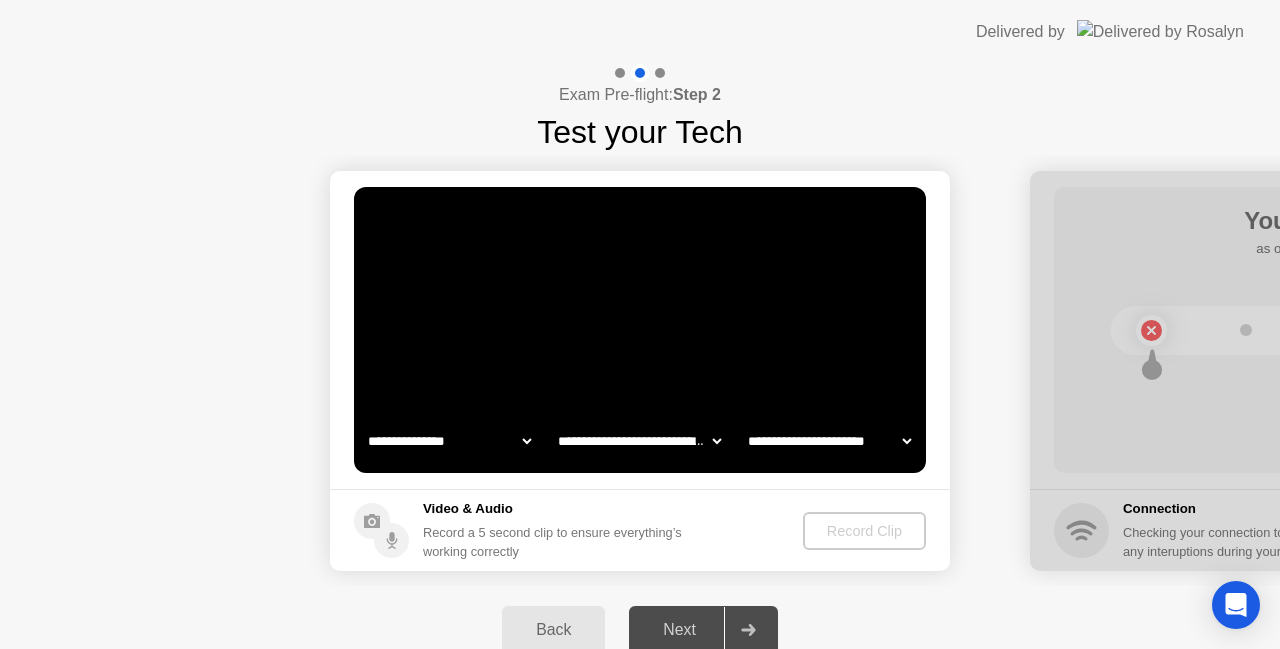 click on "**********" 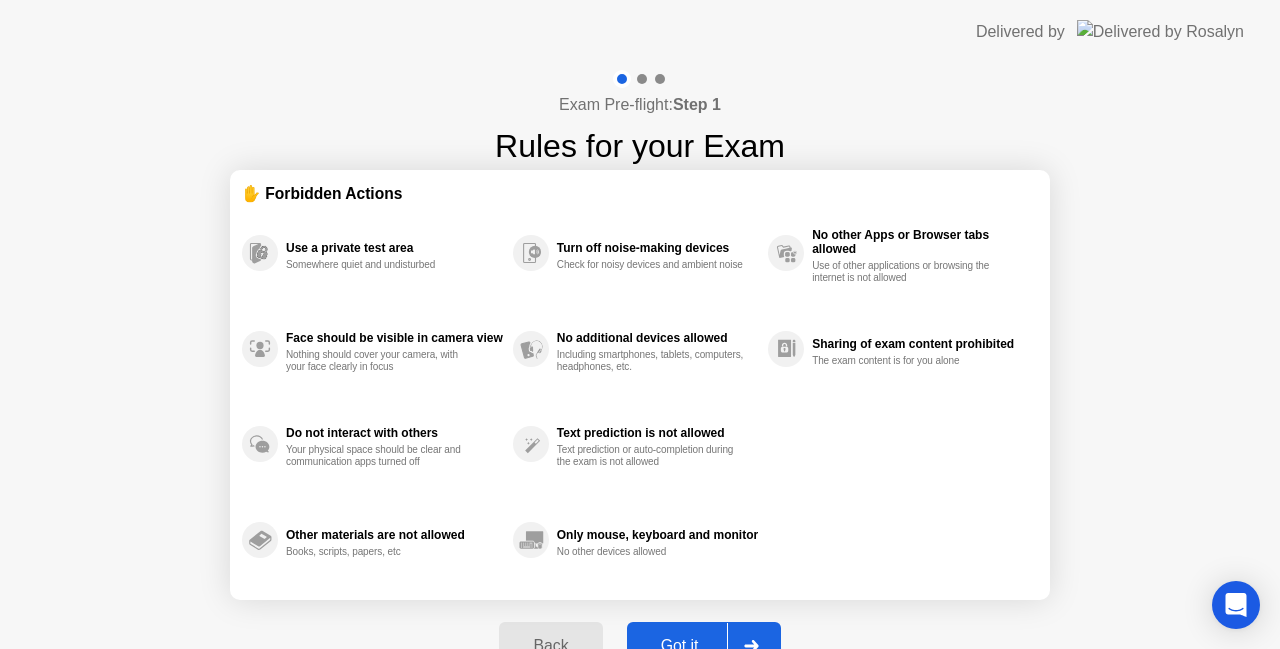 click on "Got it" 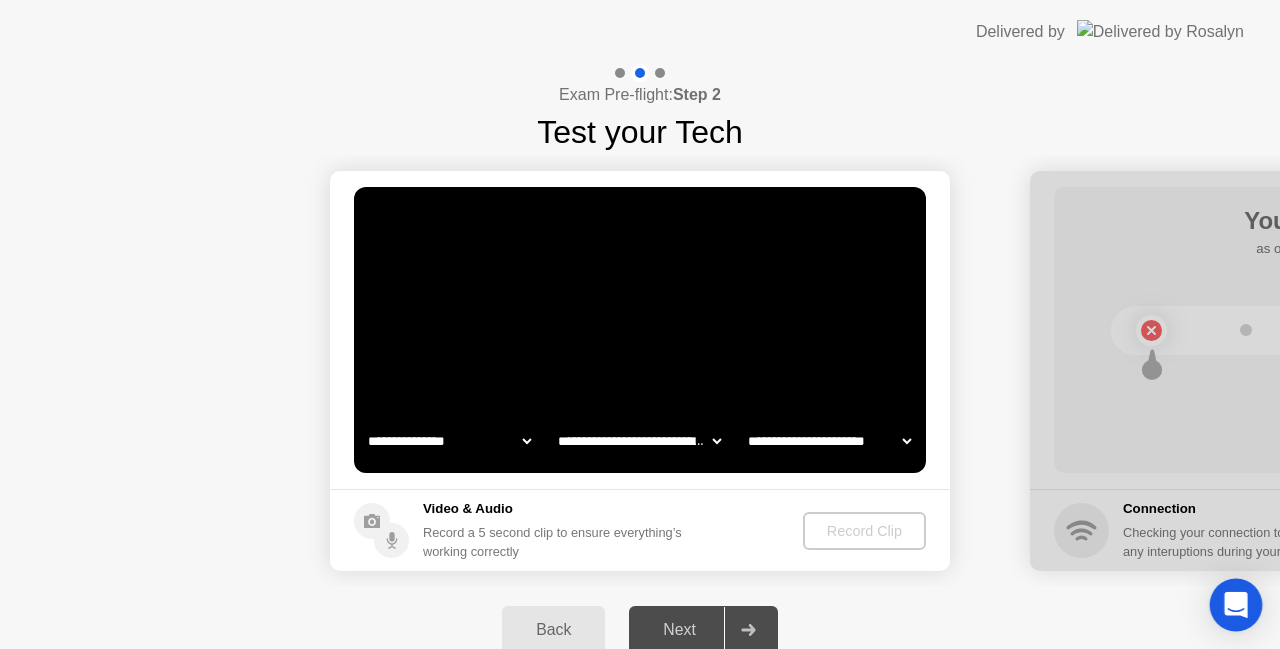 click 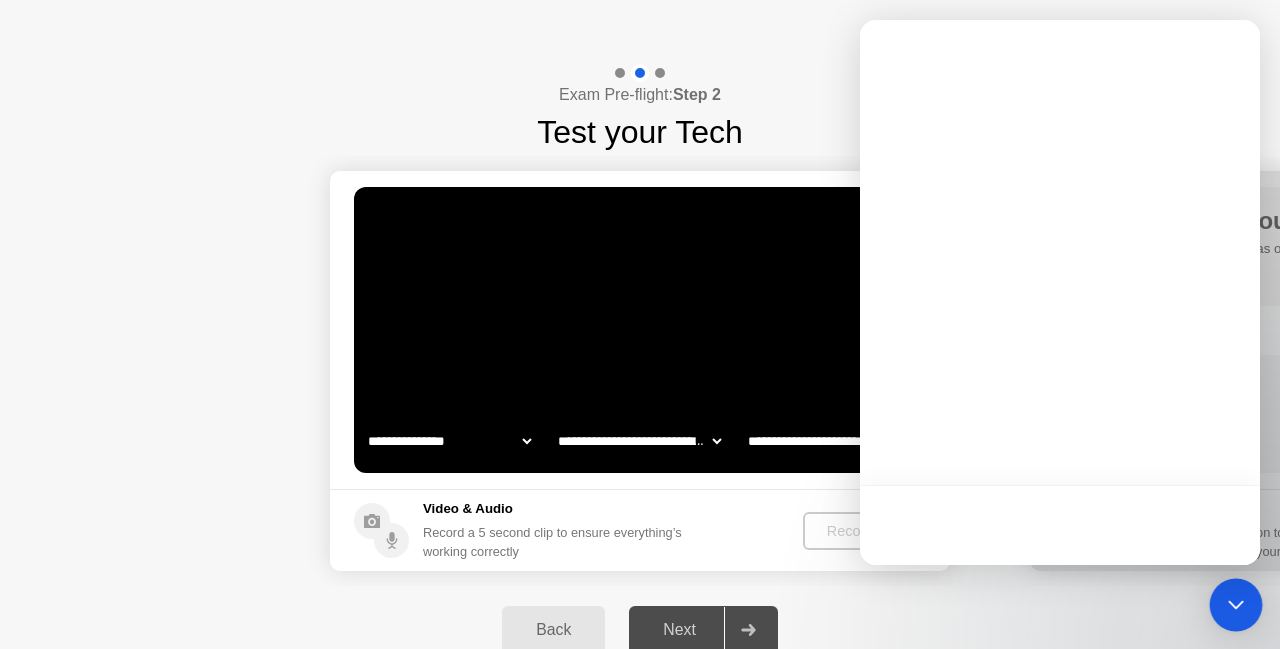 click 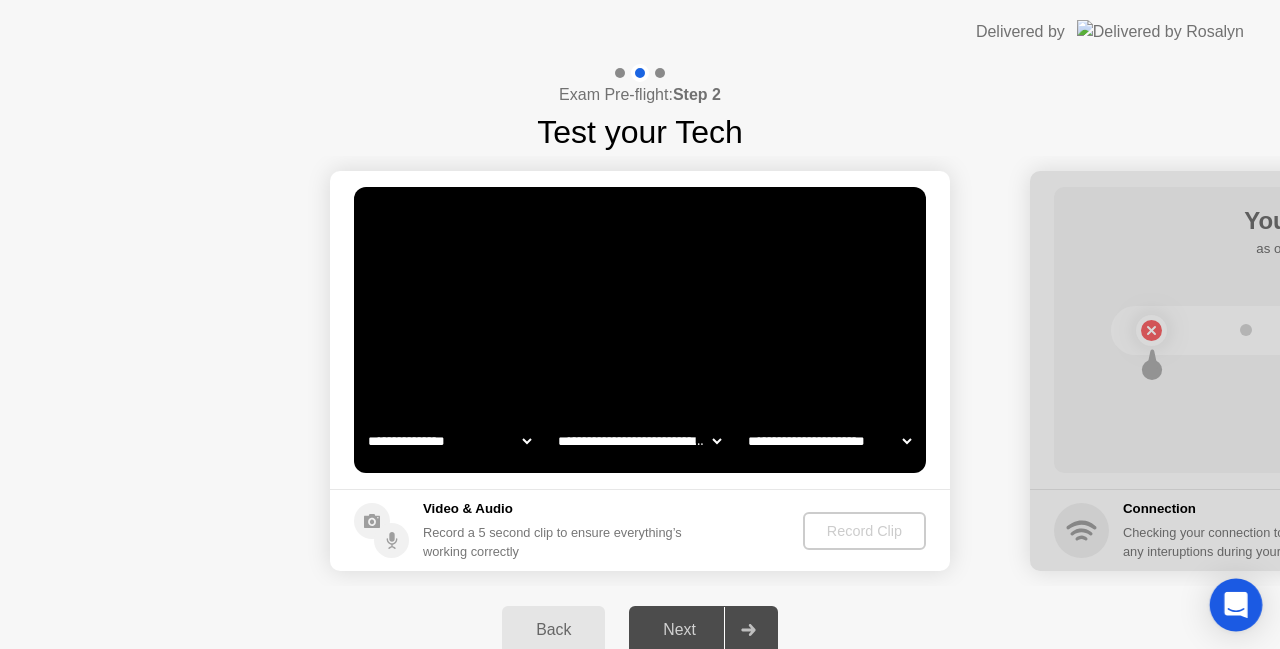 click 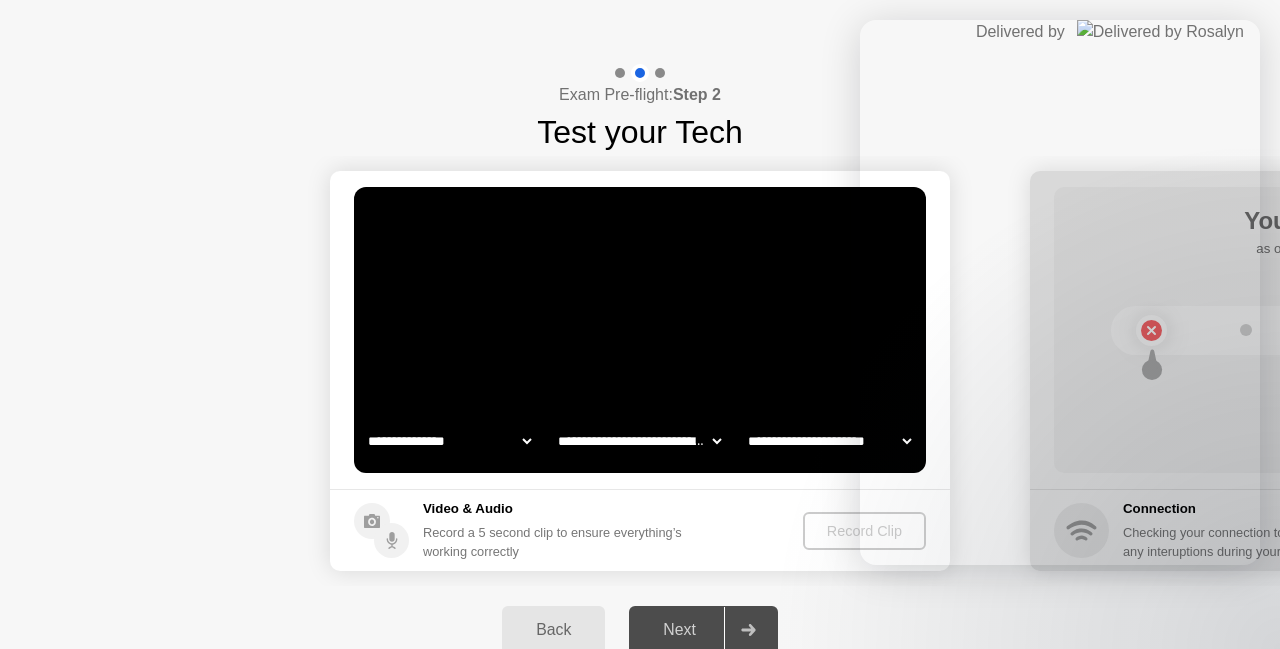 click 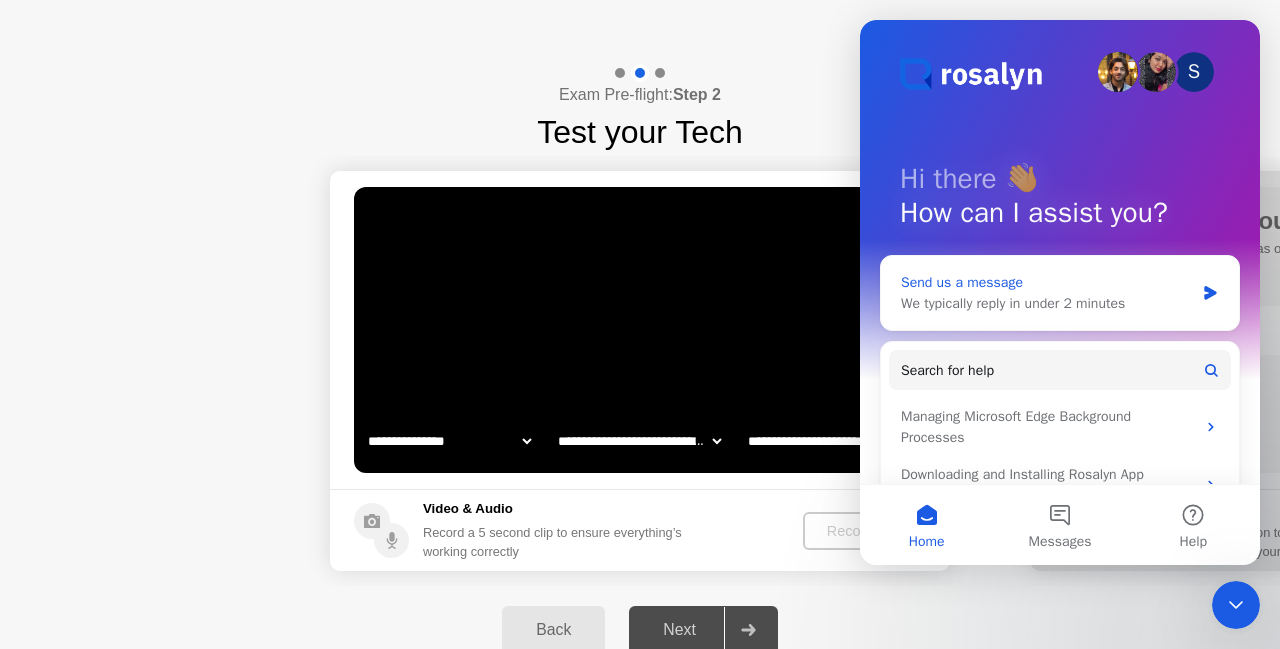 scroll, scrollTop: 0, scrollLeft: 0, axis: both 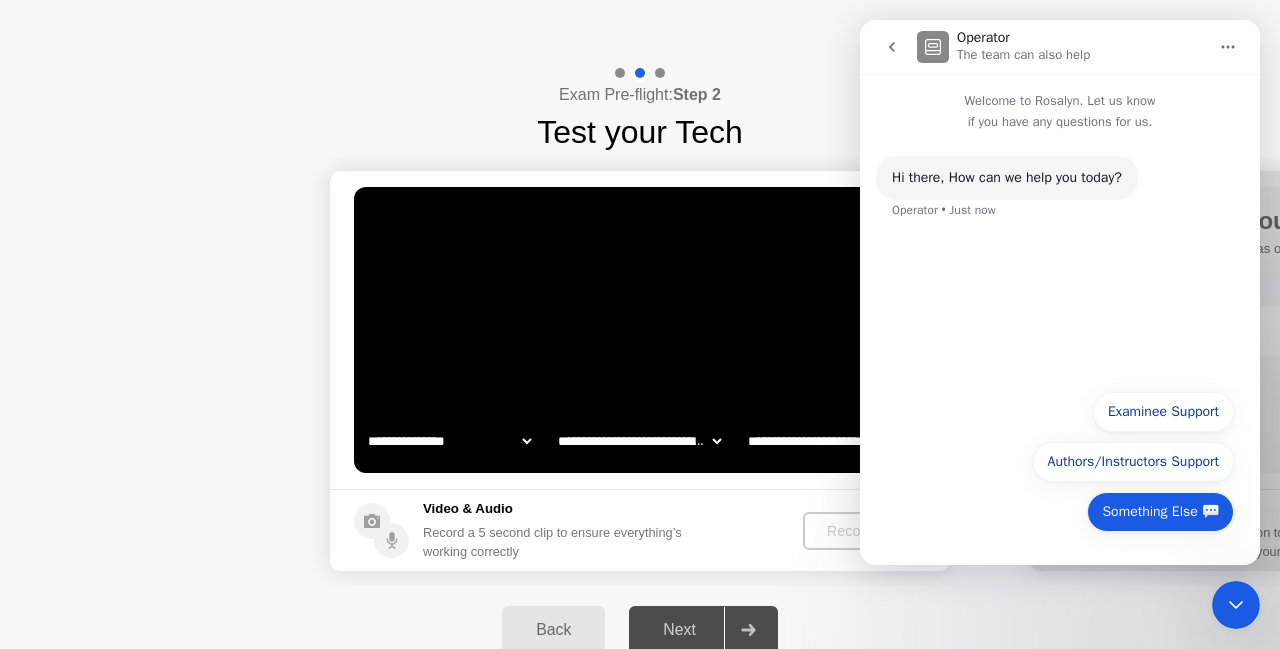 click on "Something Else 💬" at bounding box center (1160, 512) 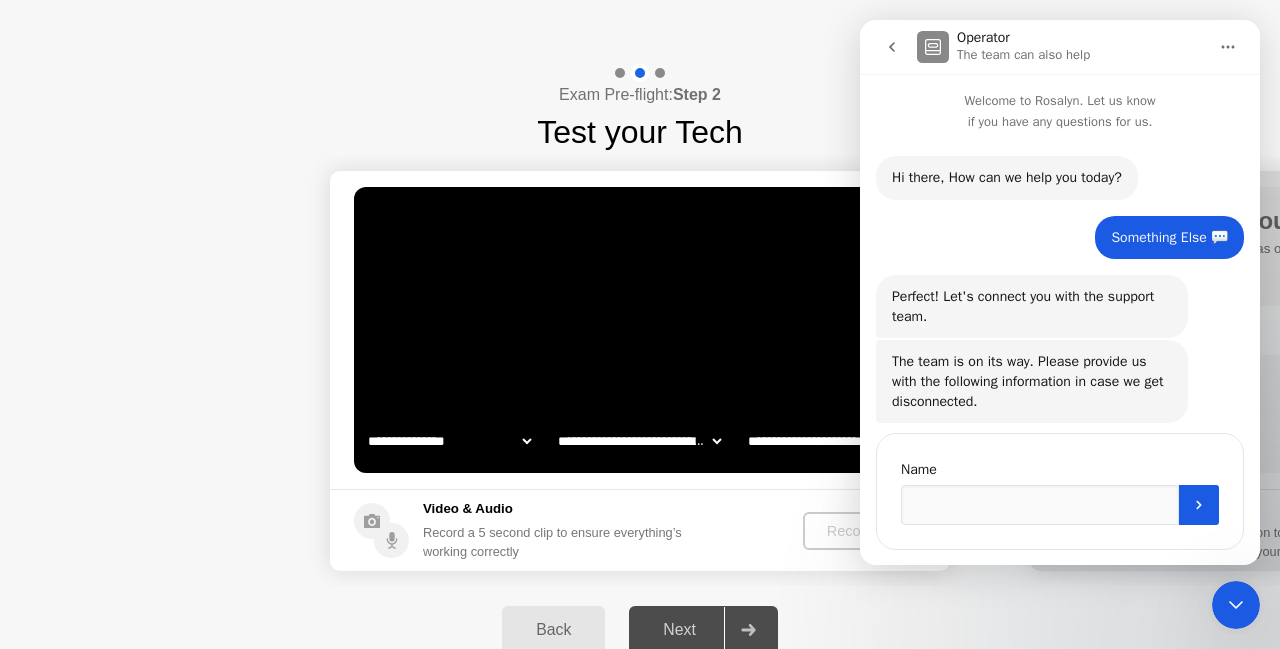 scroll, scrollTop: 38, scrollLeft: 0, axis: vertical 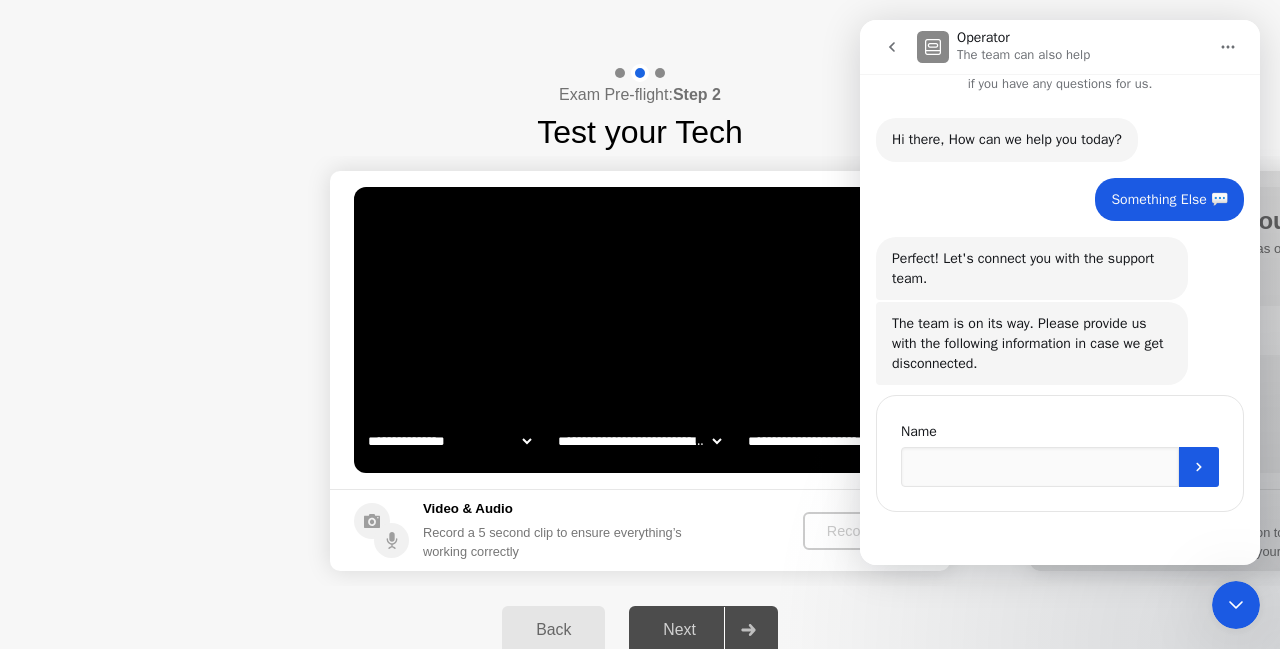 click at bounding box center (1236, 605) 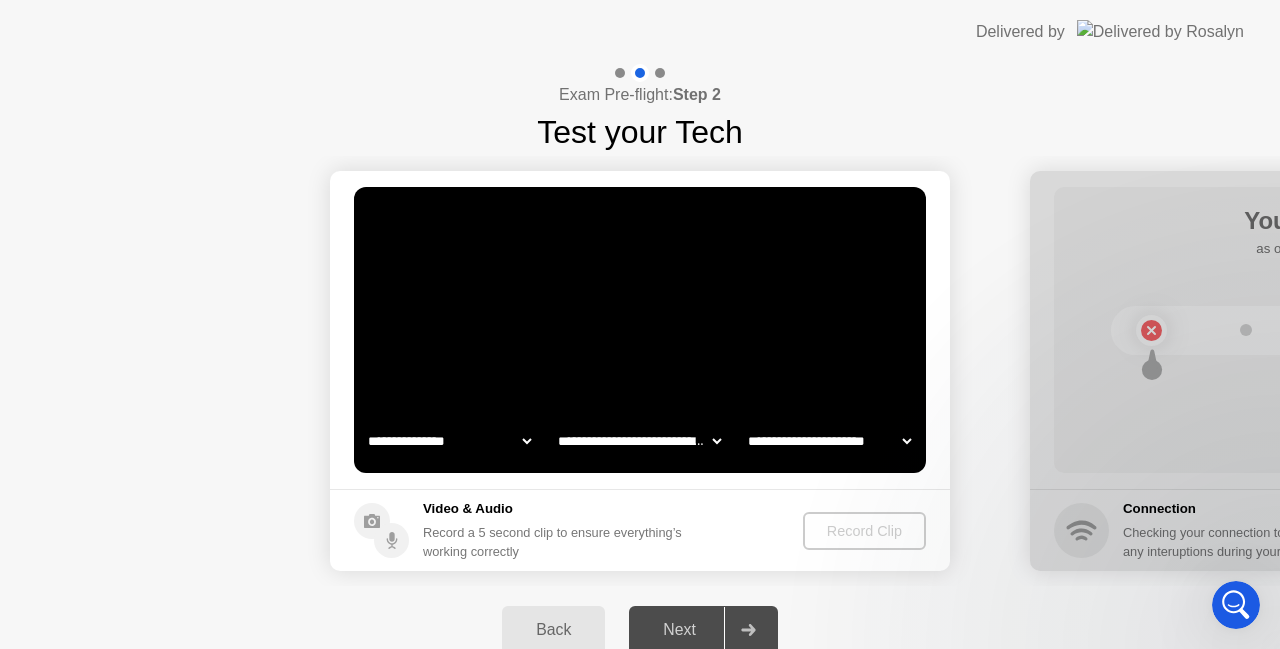 scroll, scrollTop: 0, scrollLeft: 0, axis: both 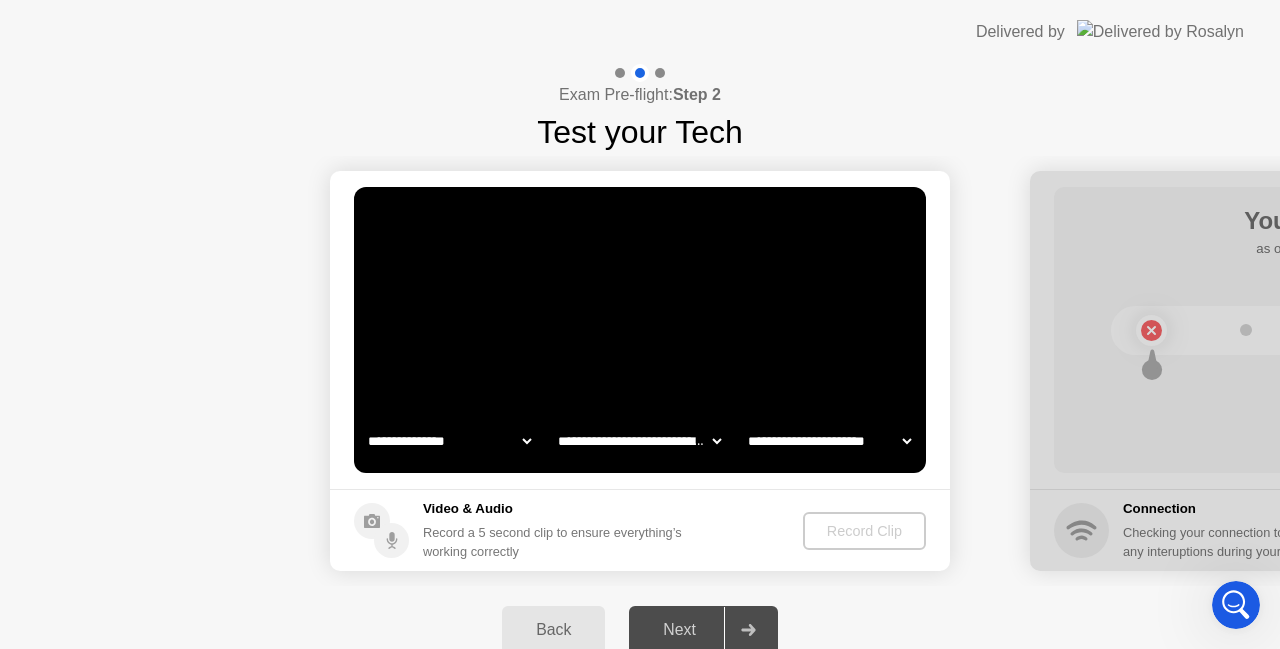 click on "Record Clip" 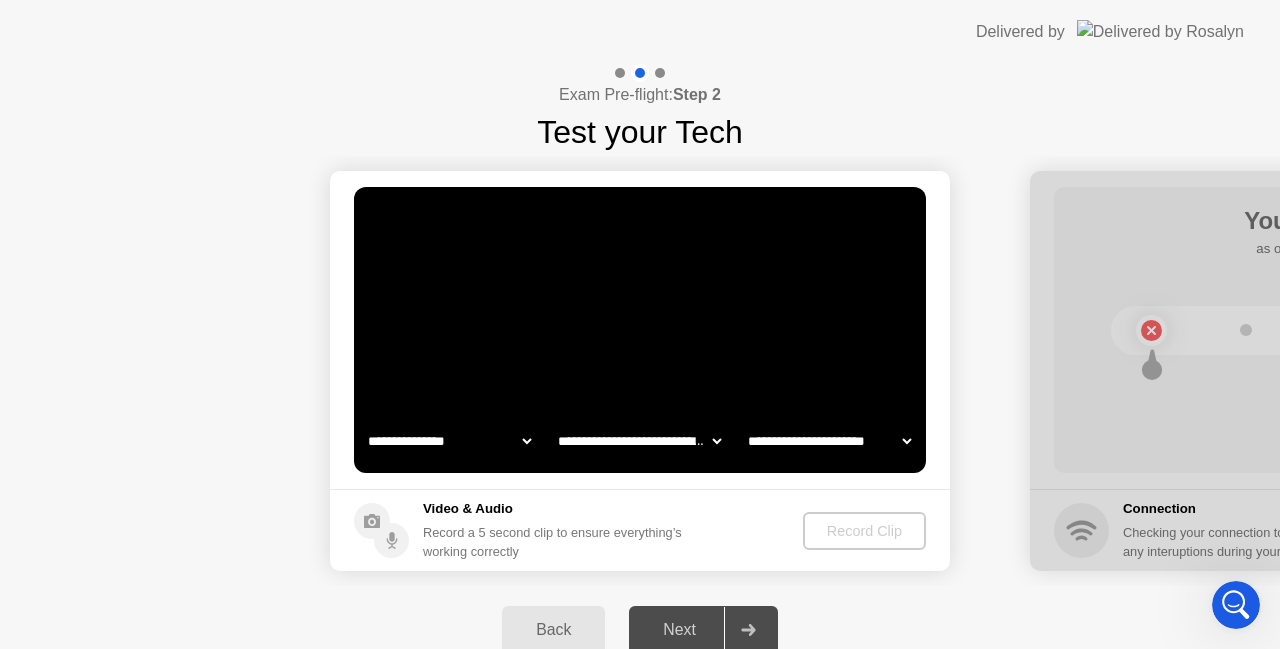 click 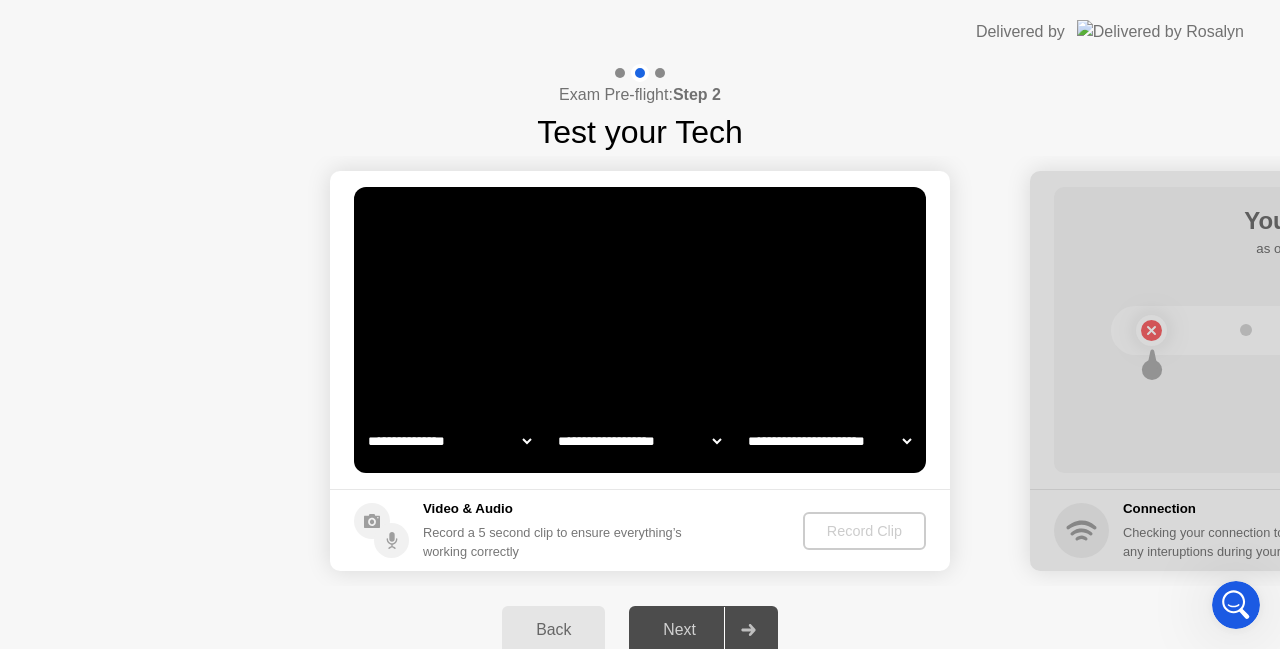 click on "**********" 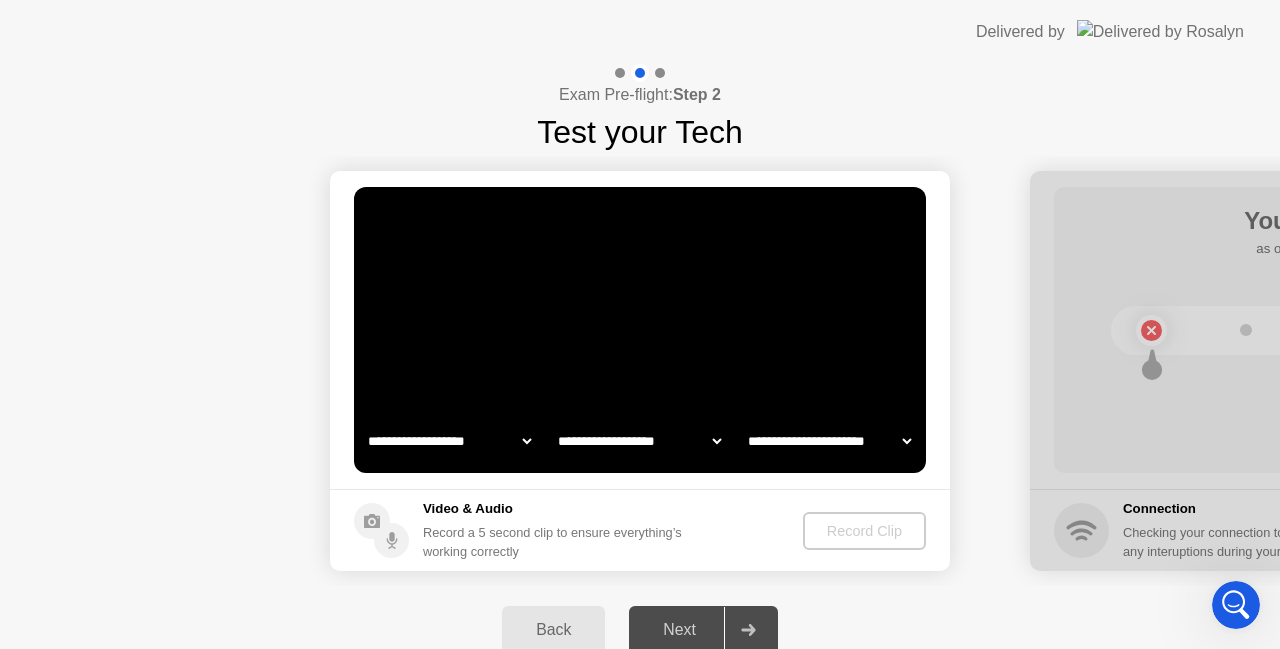 click on "**********" 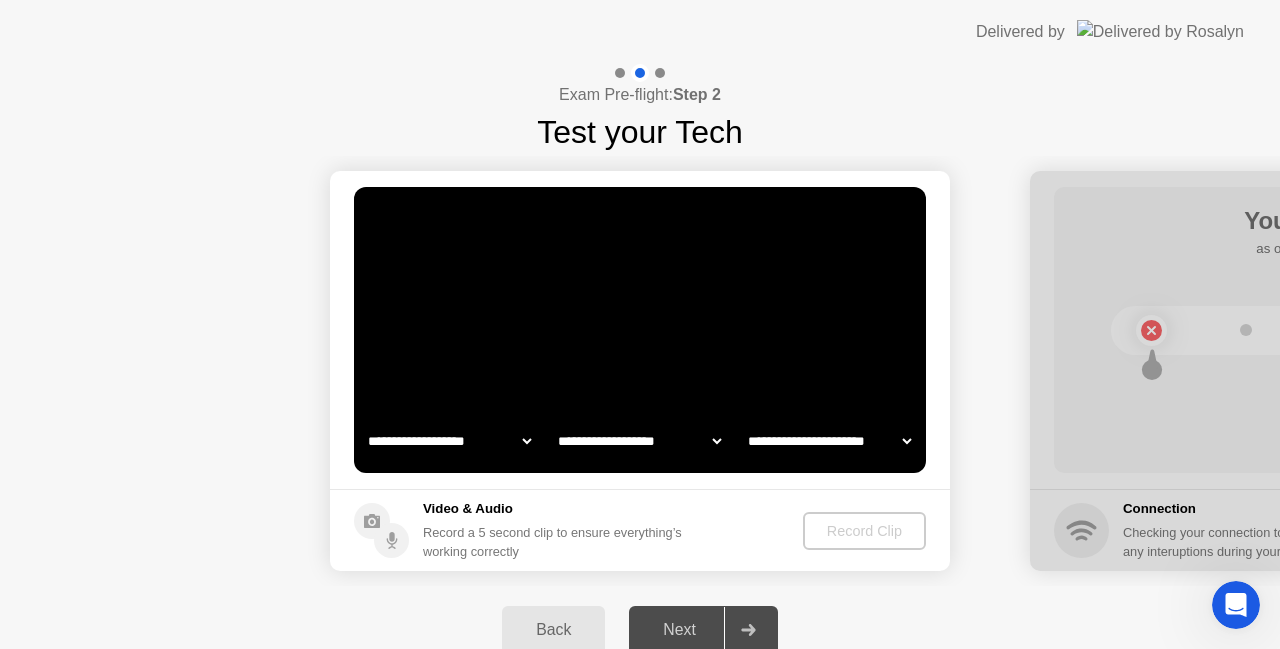 click on "**********" 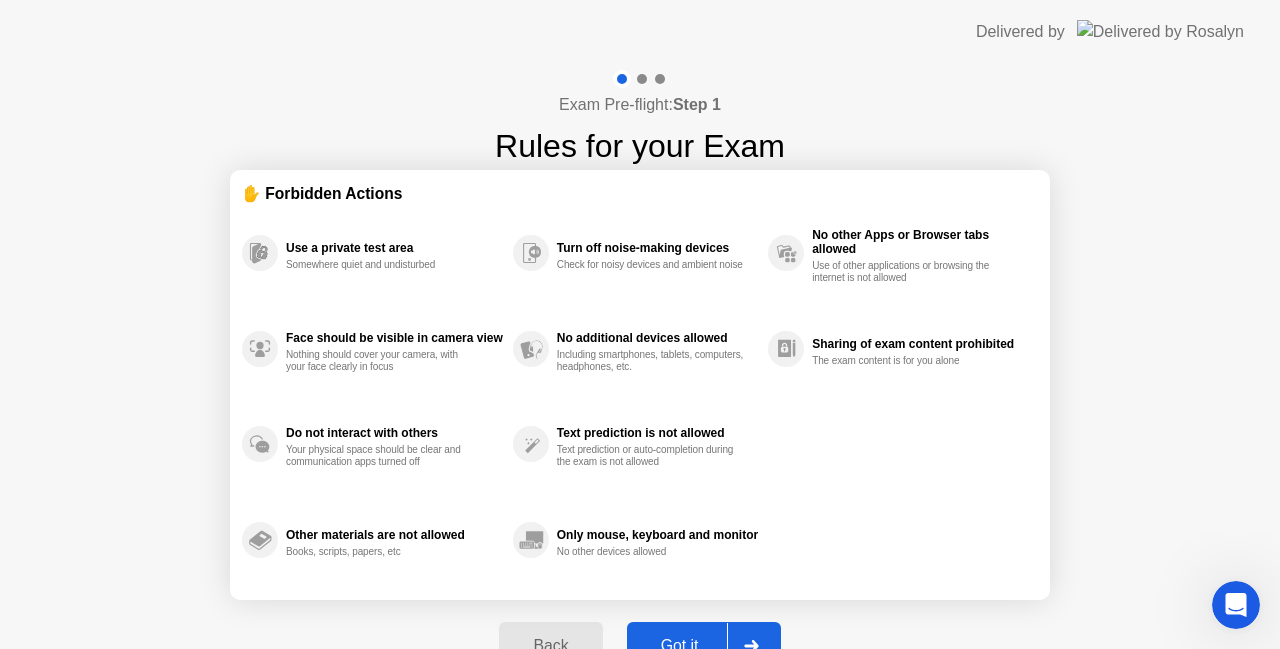 click on "Got it" 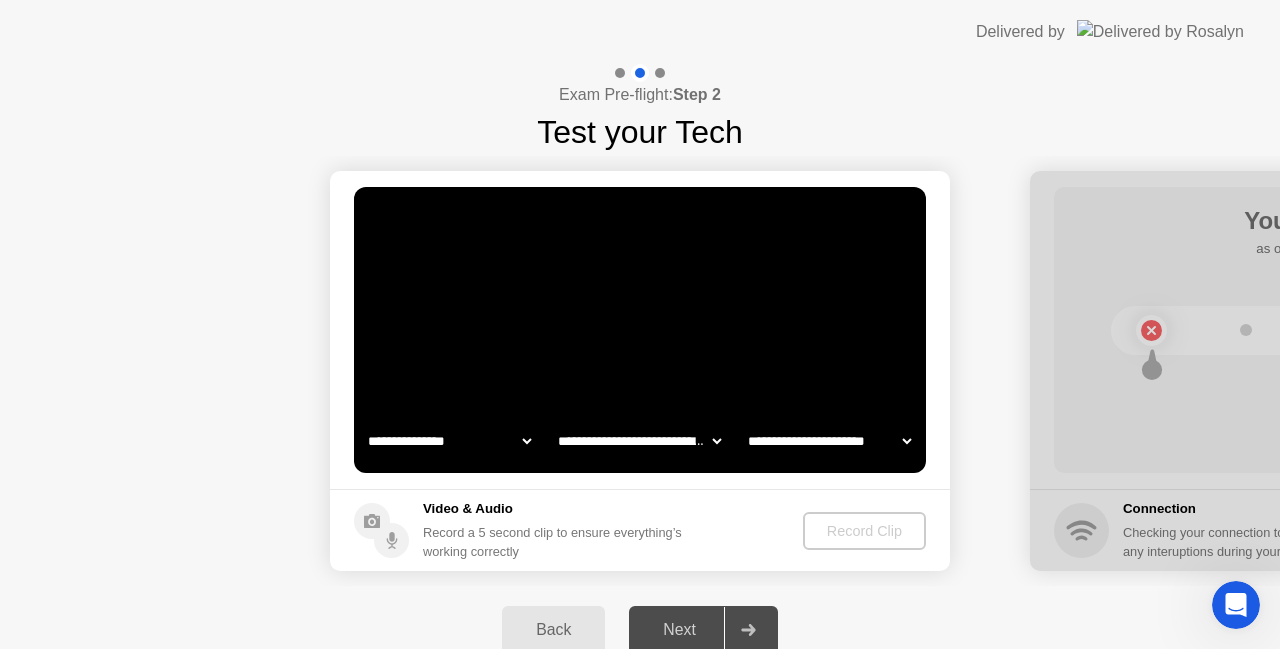 click on "**********" 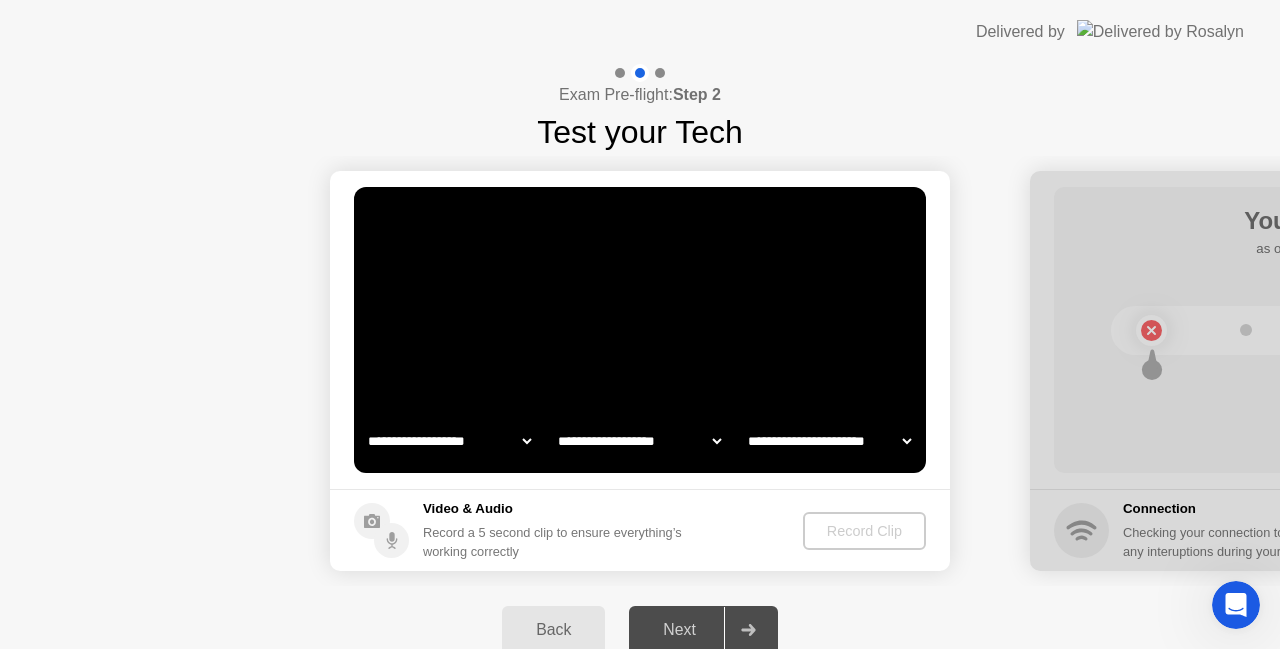 select on "*******" 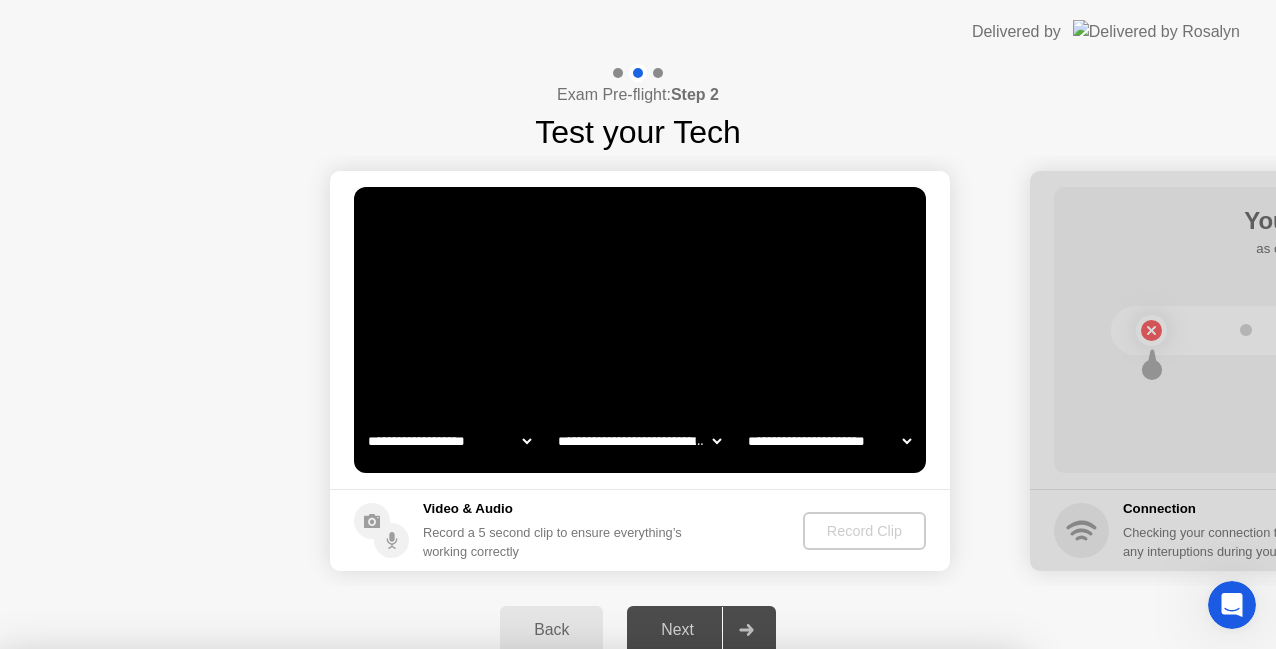 click at bounding box center (638, 649) 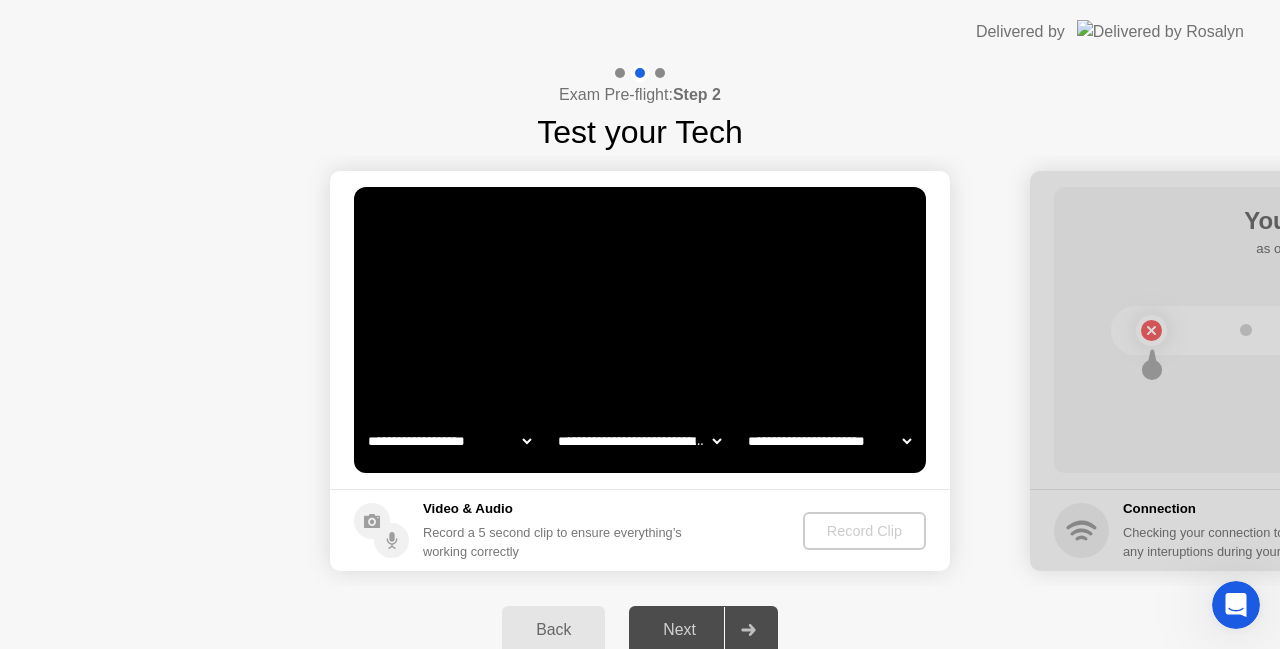 click 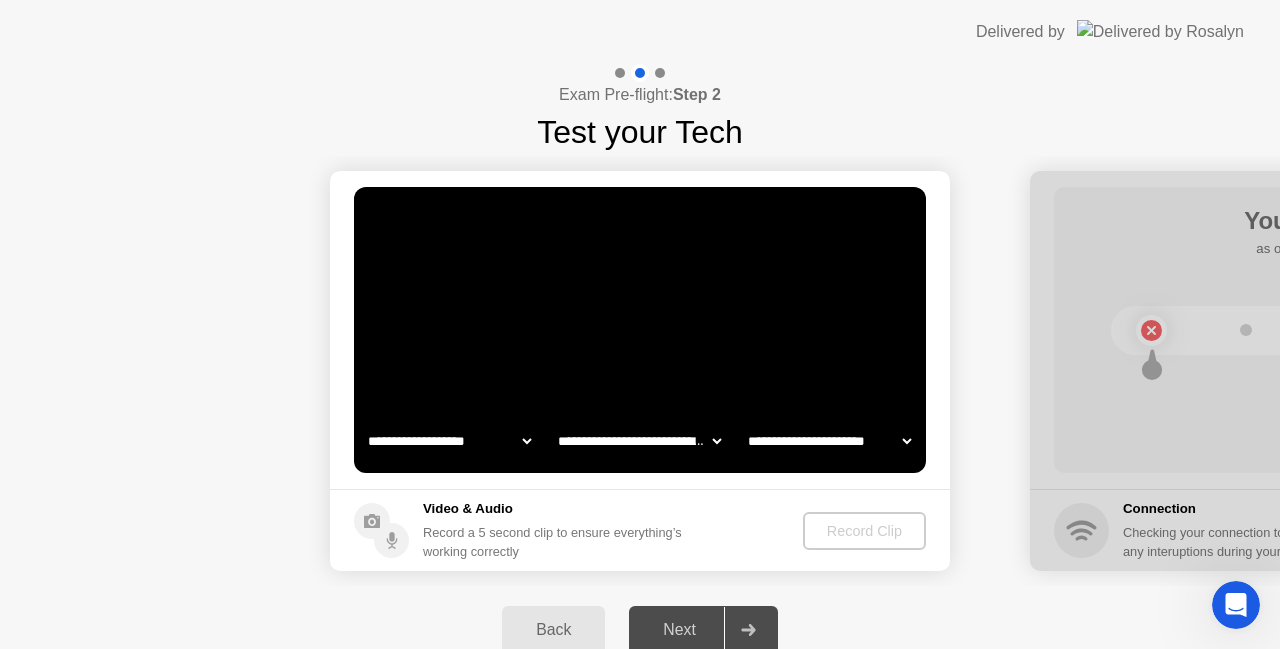 click on "**********" 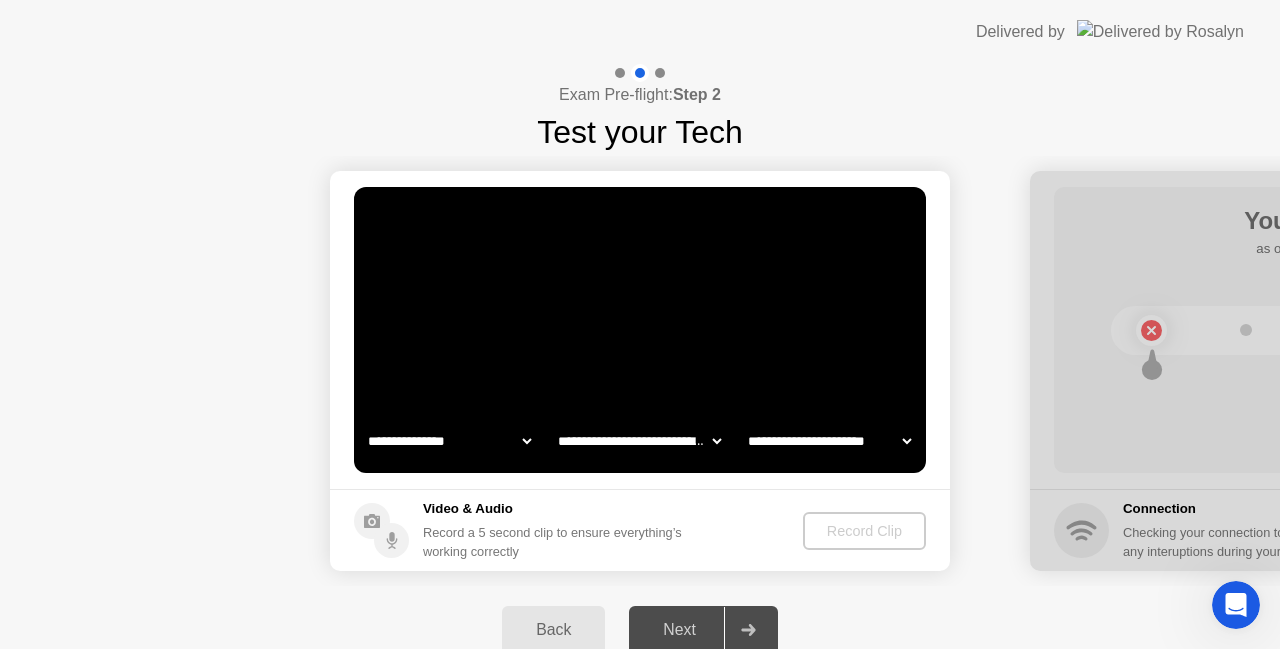 click on "**********" 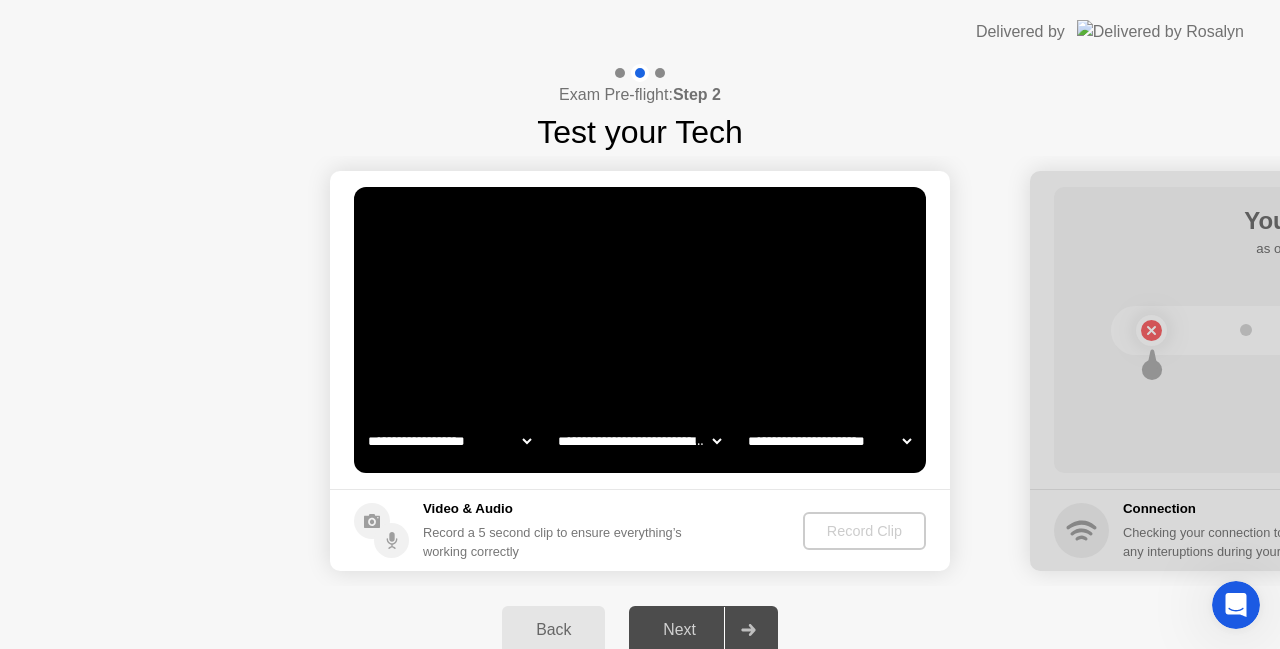 click on "**********" 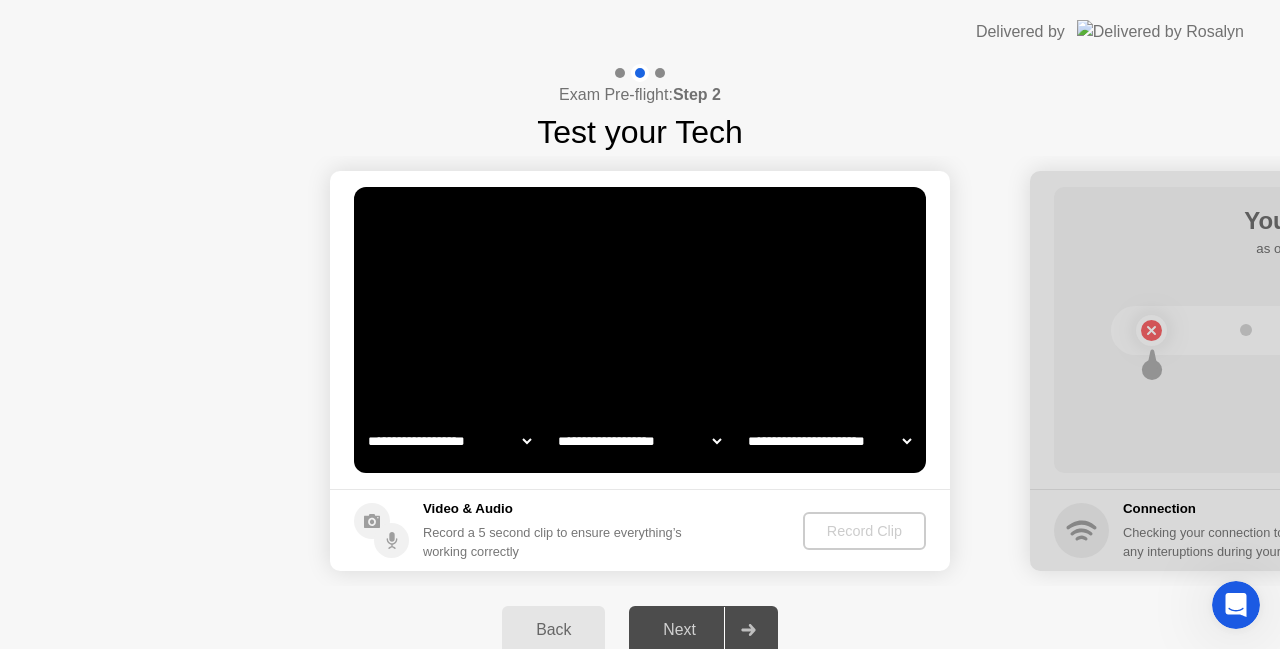 click on "**********" 